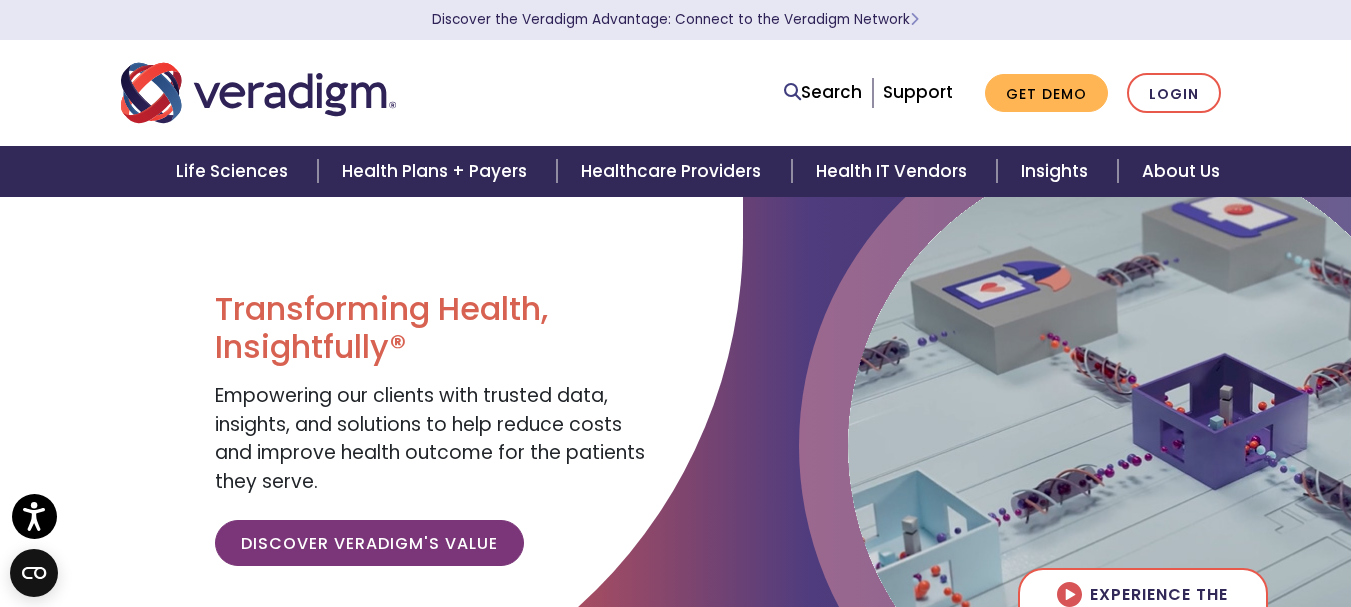 scroll, scrollTop: 0, scrollLeft: 0, axis: both 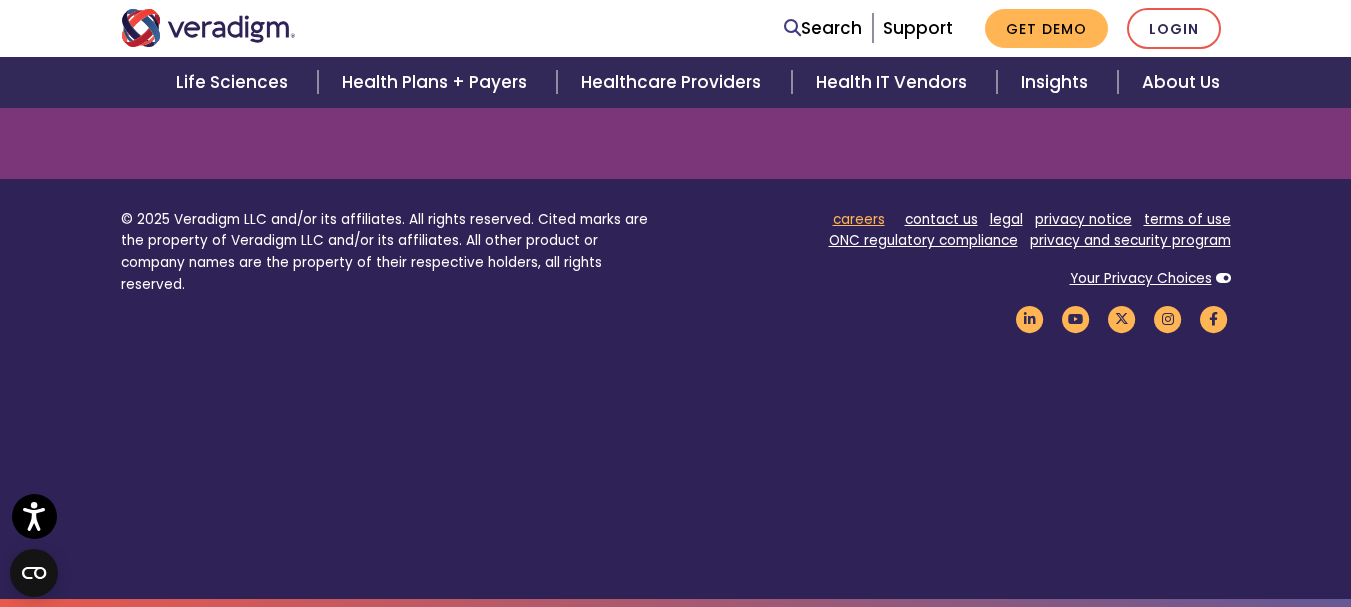 click on "careers" at bounding box center [859, 219] 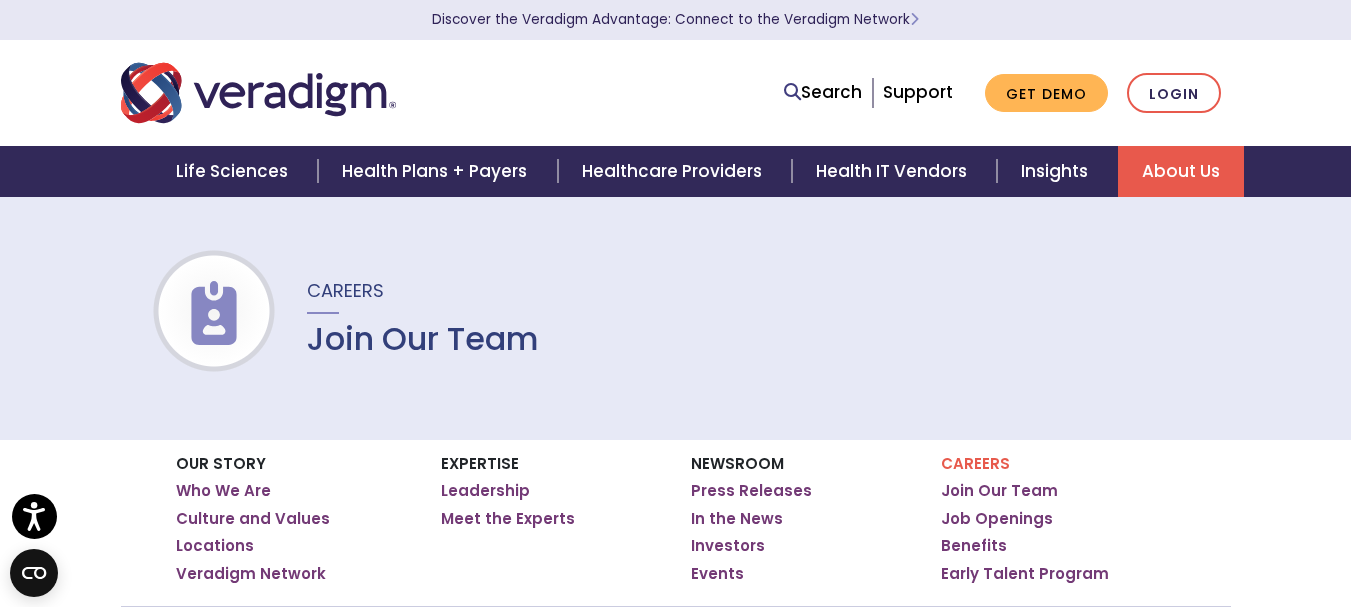 scroll, scrollTop: 0, scrollLeft: 0, axis: both 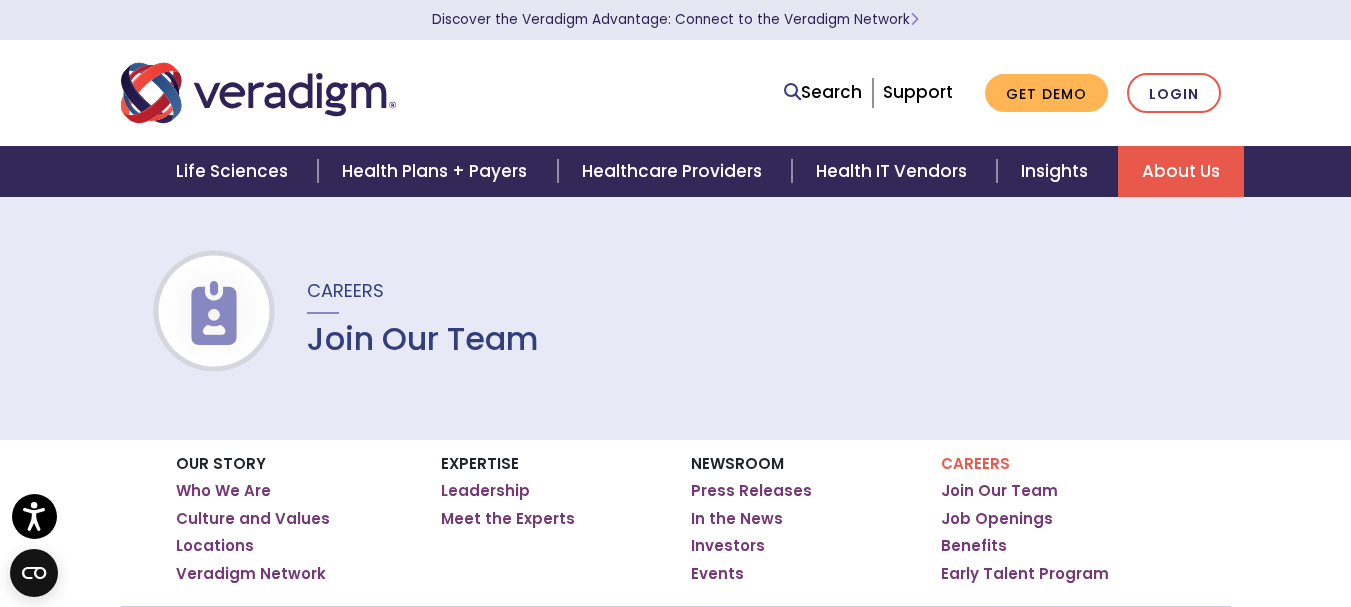 click on "Join Our Team" at bounding box center (423, 339) 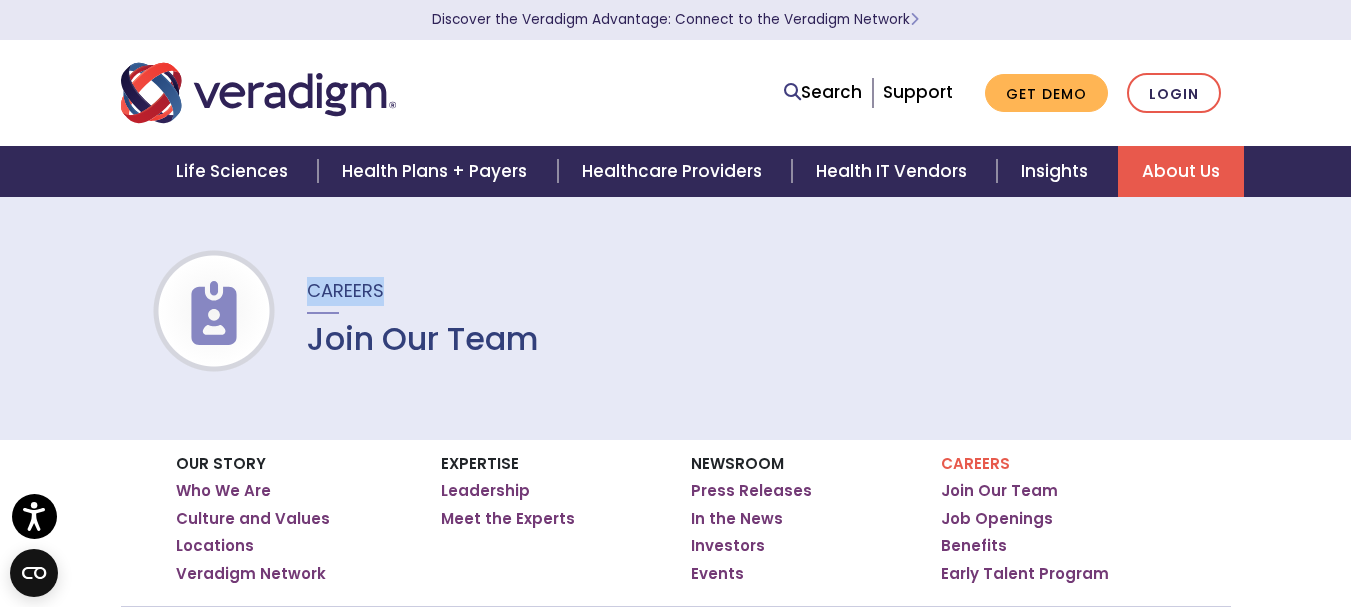 drag, startPoint x: 306, startPoint y: 286, endPoint x: 427, endPoint y: 283, distance: 121.037186 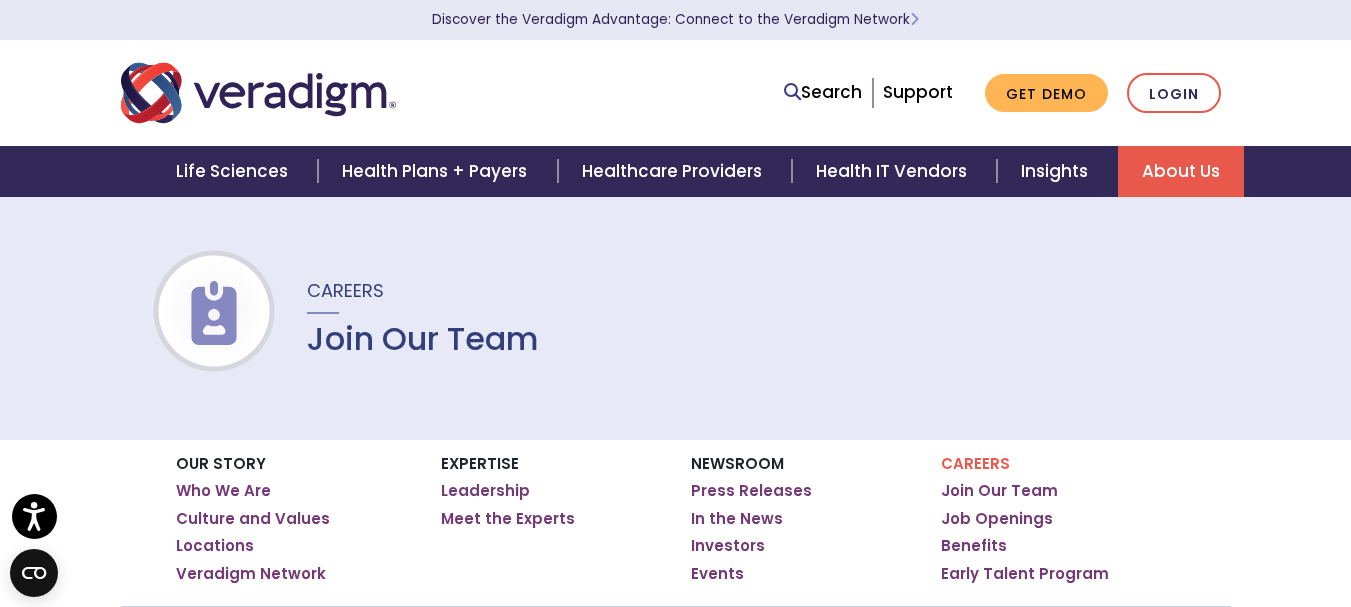 click on "Careers
Join Our Team" at bounding box center [411, 317] 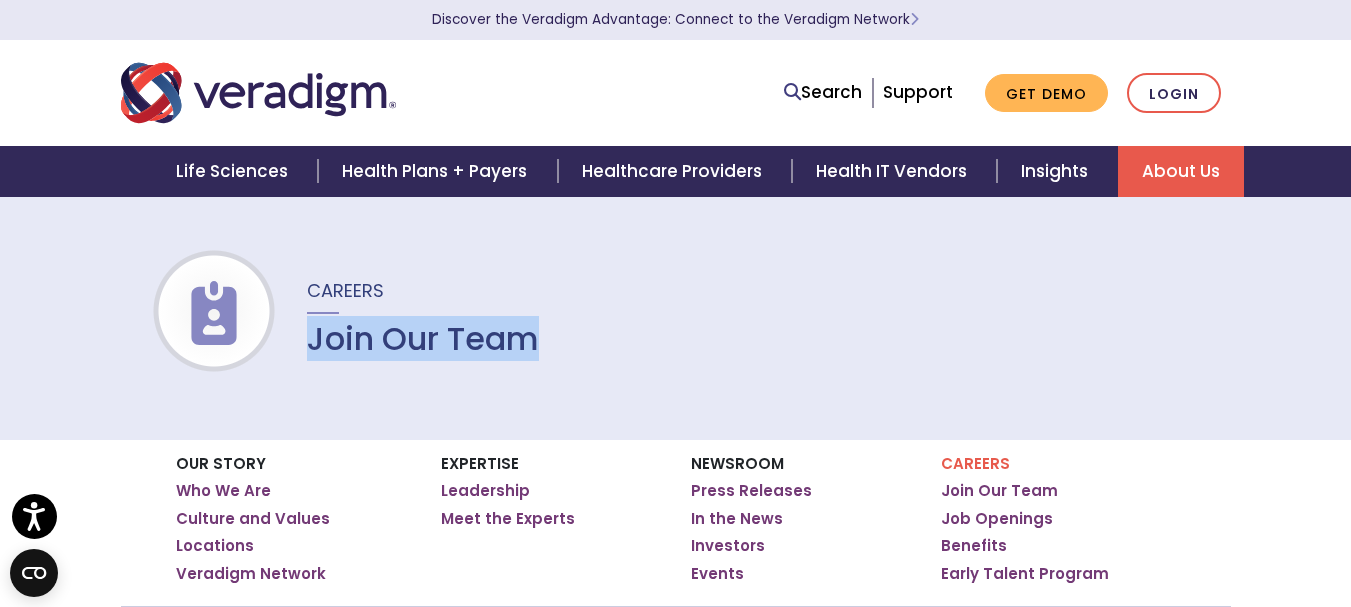 drag, startPoint x: 311, startPoint y: 333, endPoint x: 579, endPoint y: 339, distance: 268.06717 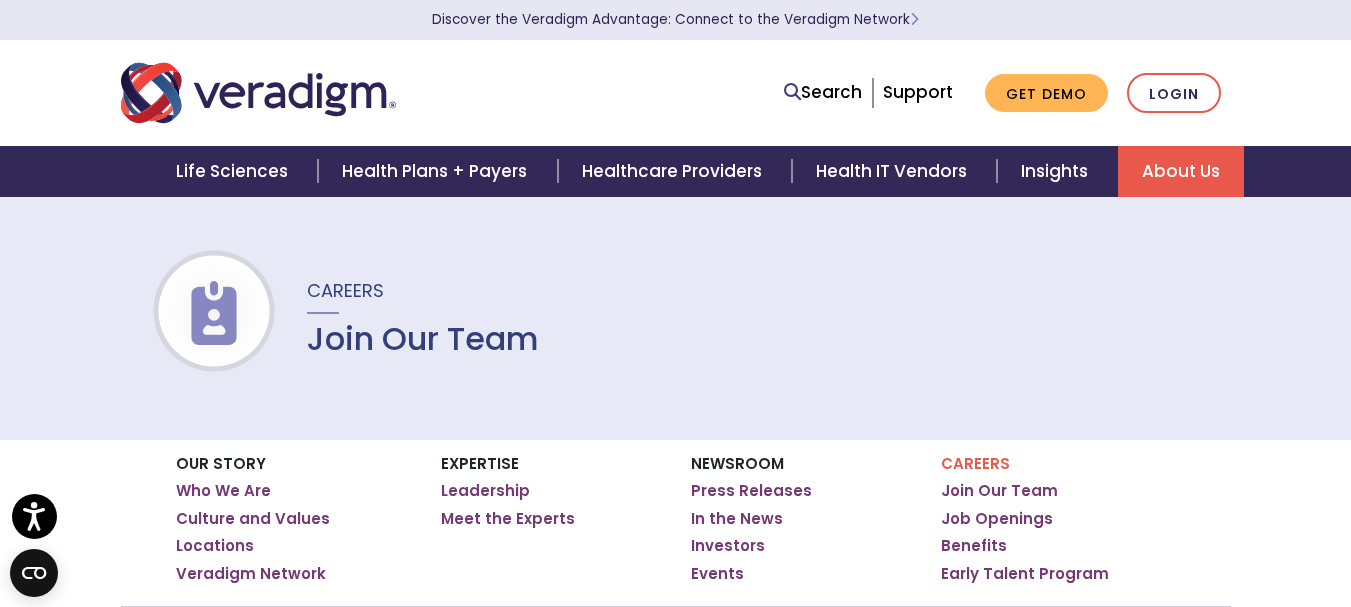 click on "Careers
Join Our Team" at bounding box center [675, 318] 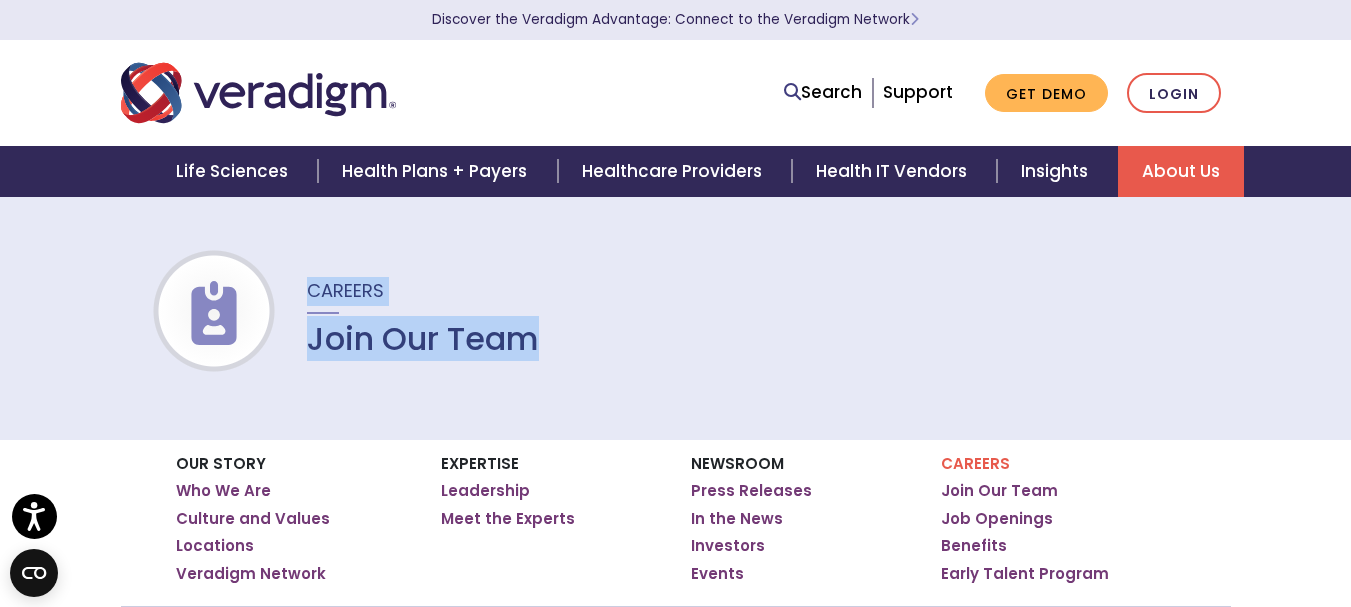 click on "Careers
Join Our Team" at bounding box center [675, 318] 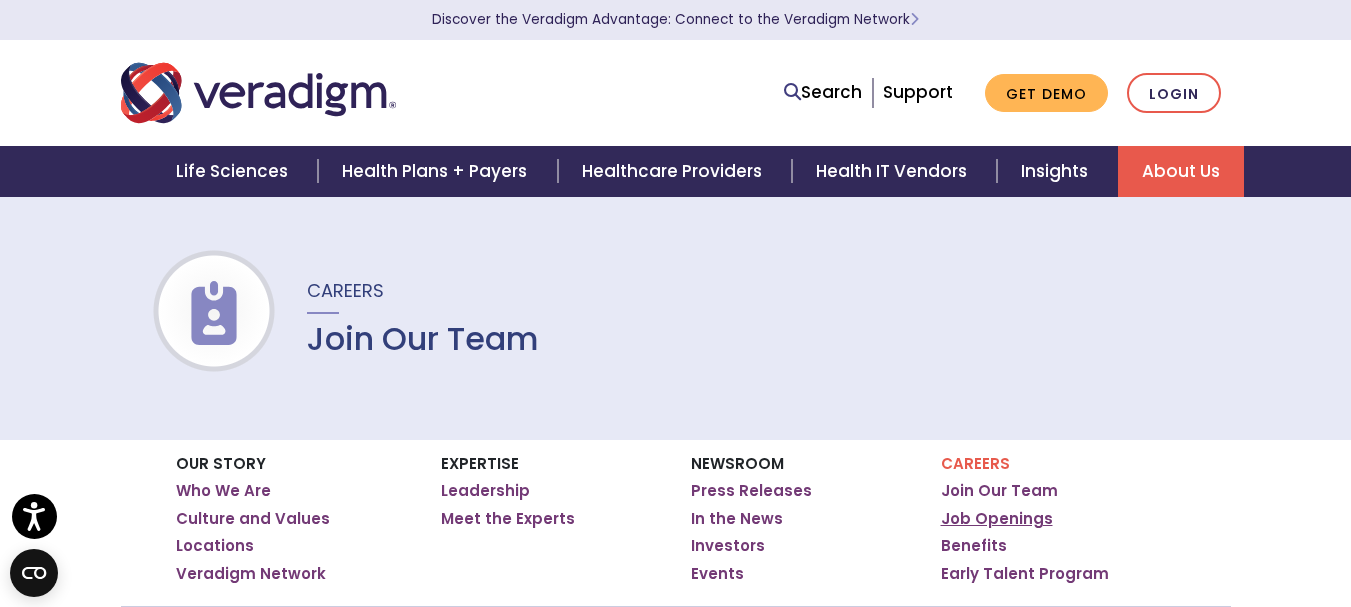 click on "Job Openings" at bounding box center (997, 519) 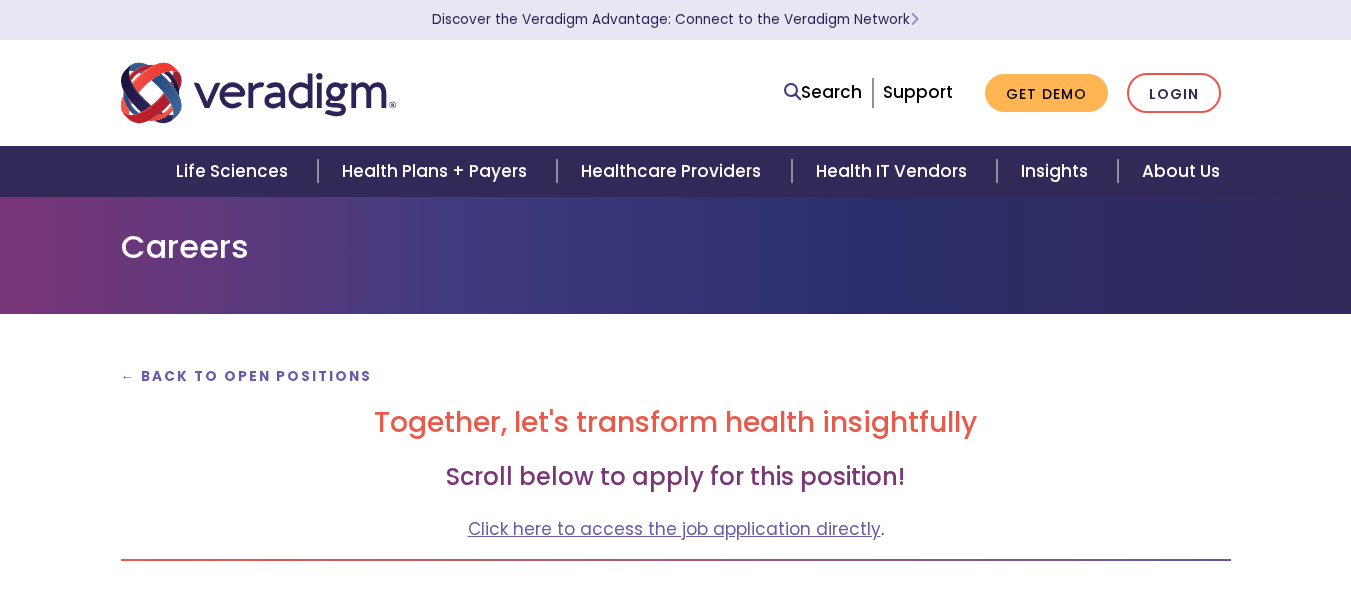 scroll, scrollTop: 500, scrollLeft: 0, axis: vertical 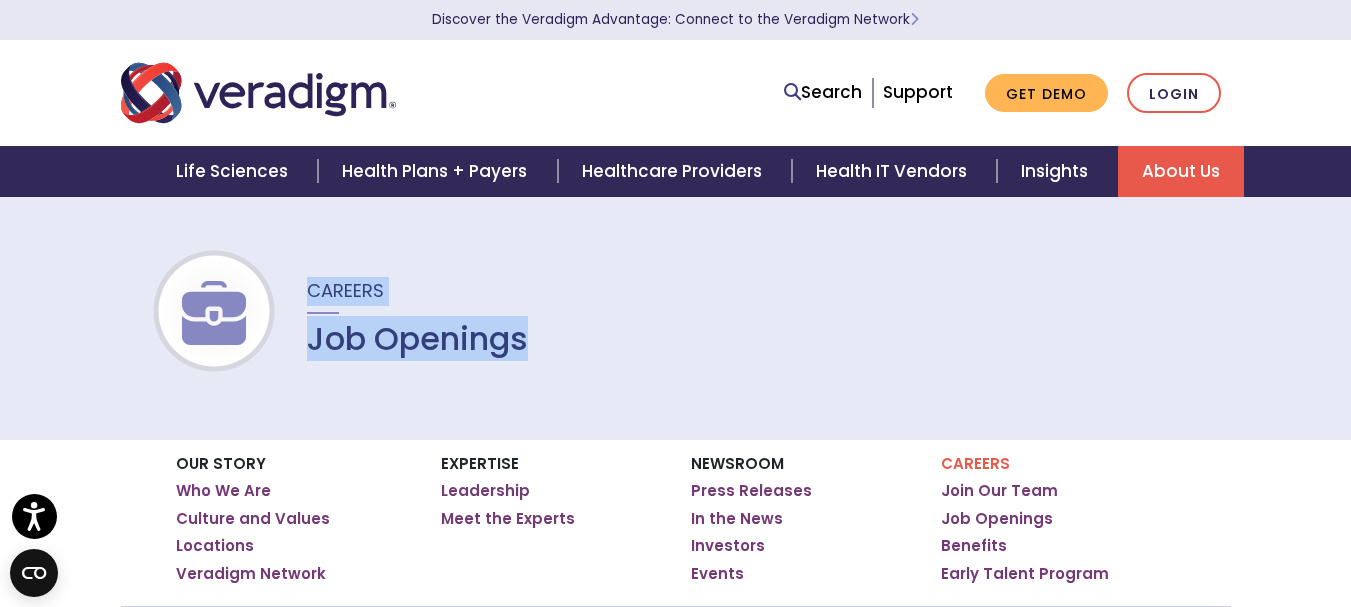 drag, startPoint x: 309, startPoint y: 283, endPoint x: 554, endPoint y: 326, distance: 248.74484 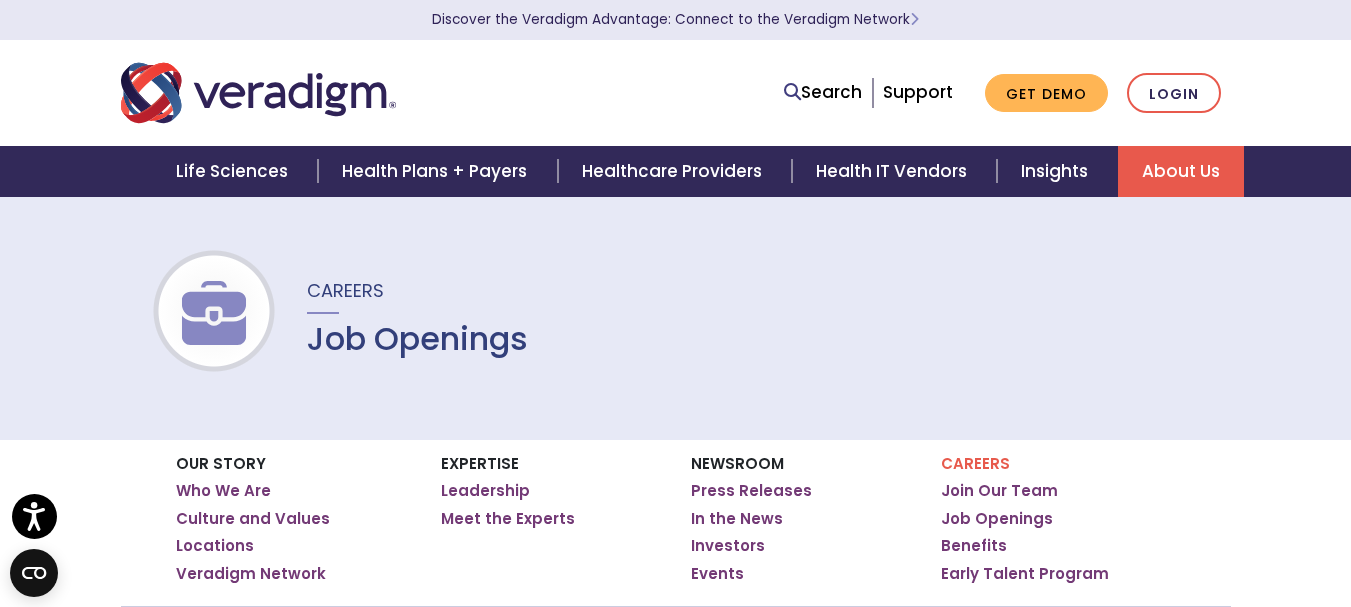 click on "Careers
Job Openings" at bounding box center [675, 318] 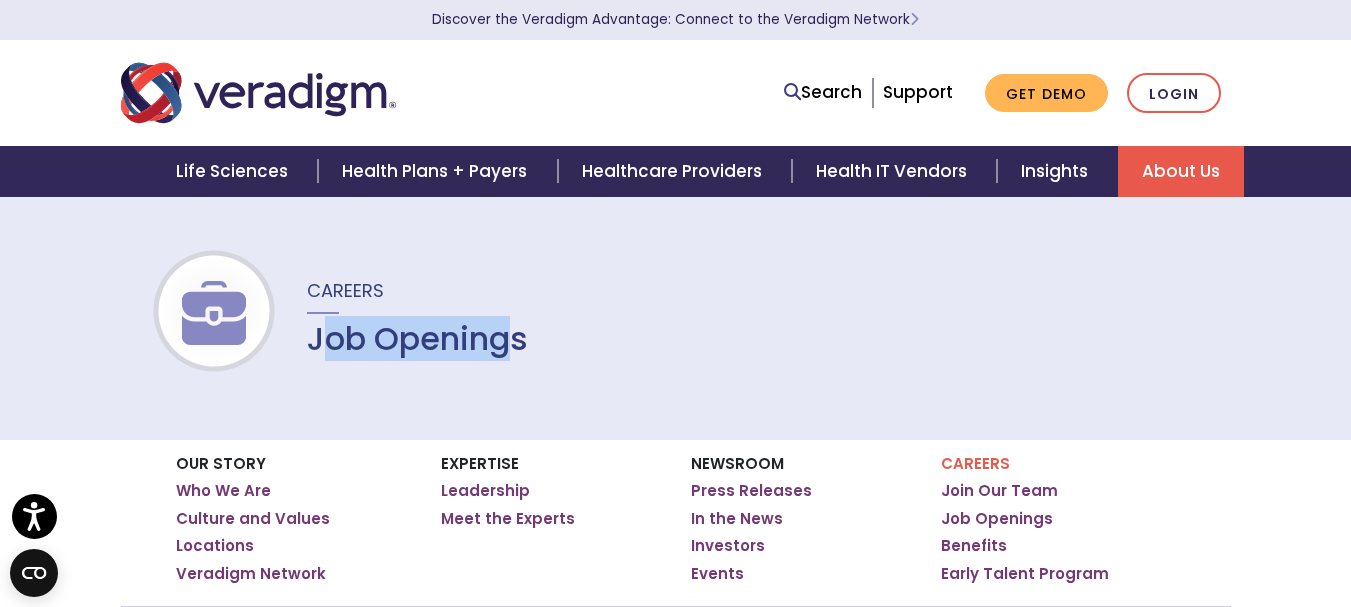 drag, startPoint x: 520, startPoint y: 340, endPoint x: 306, endPoint y: 306, distance: 216.6841 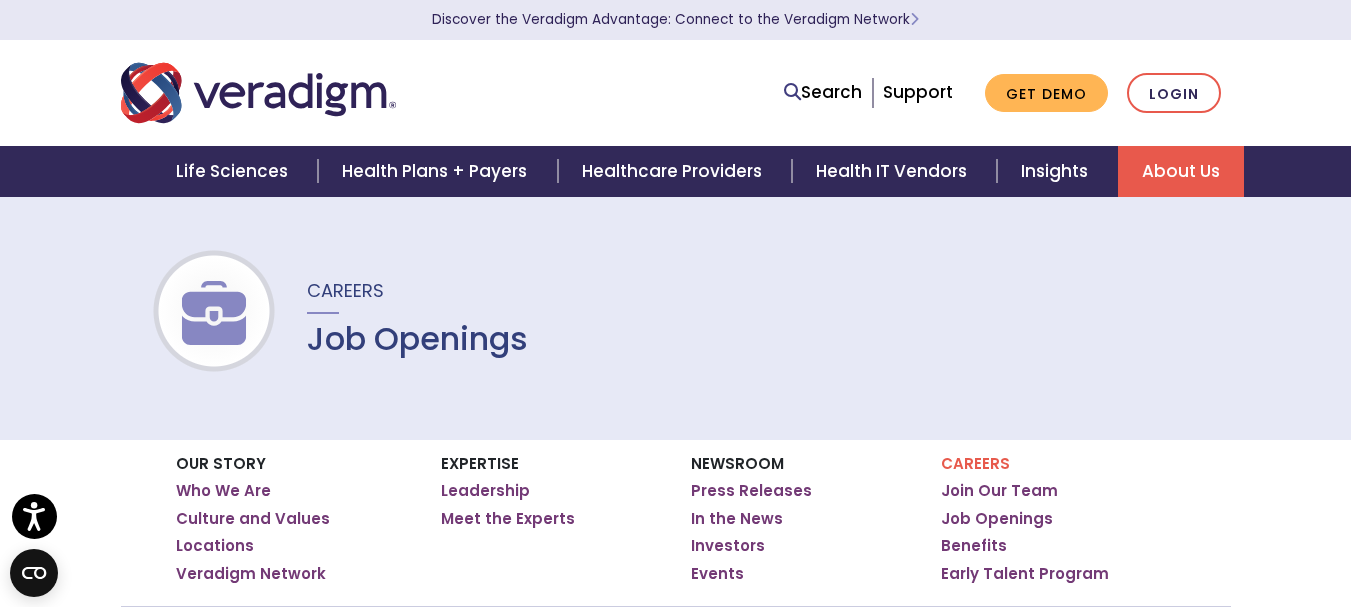 click on "Careers
Job Openings" at bounding box center (675, 318) 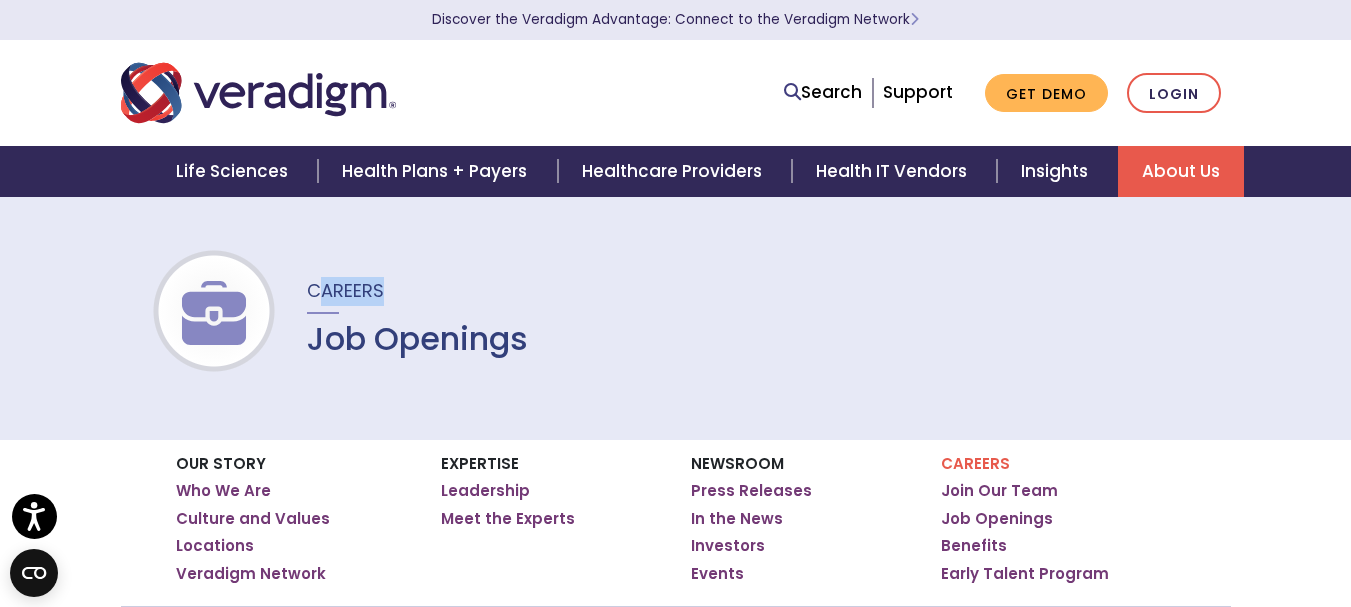 drag, startPoint x: 390, startPoint y: 287, endPoint x: 300, endPoint y: 301, distance: 91.08238 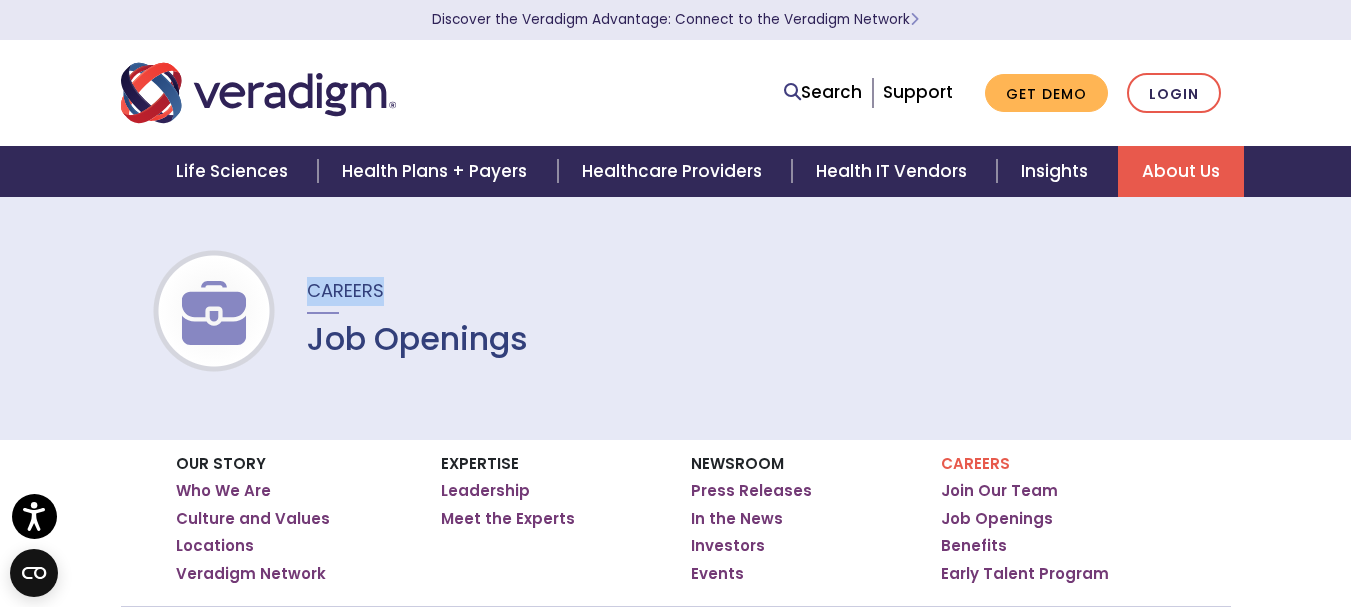 click on "Careers
Job Openings" at bounding box center [675, 318] 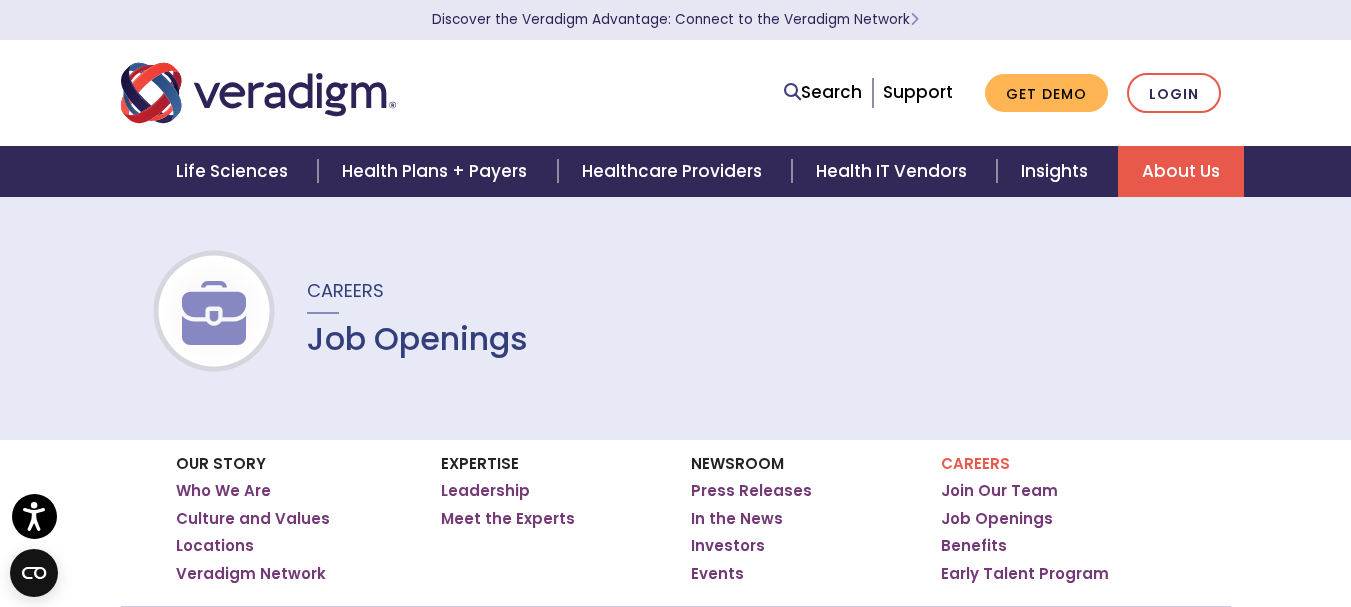 click on "Careers
Job Openings" at bounding box center (675, 318) 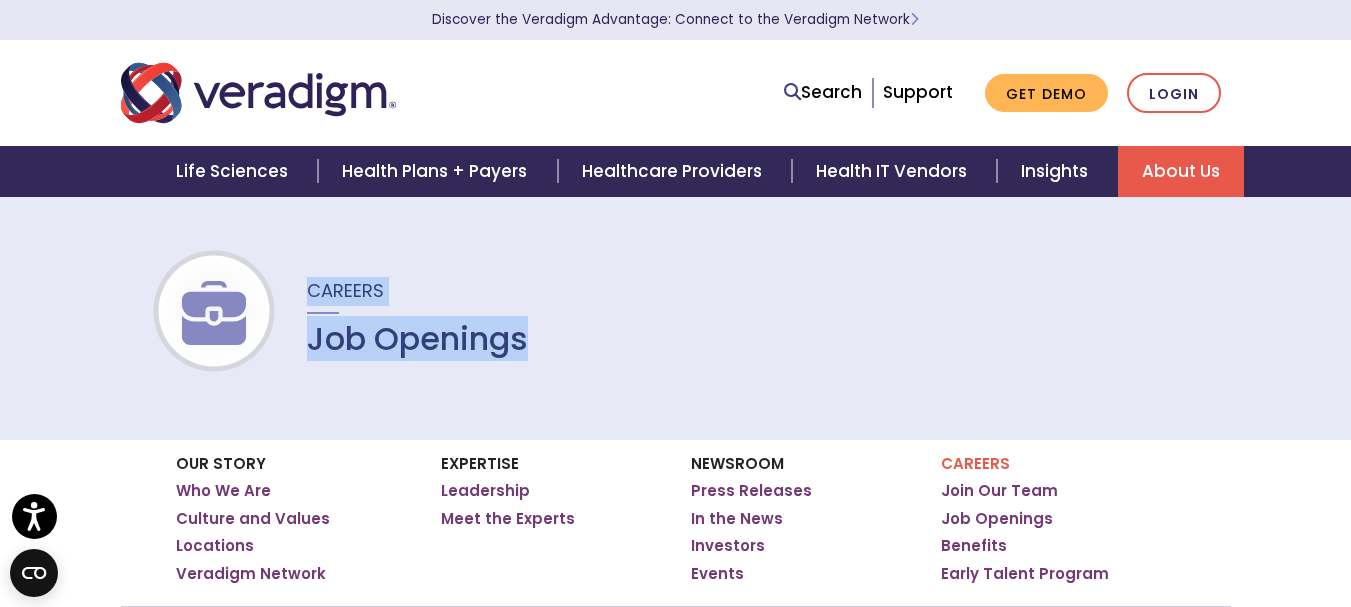 drag, startPoint x: 303, startPoint y: 282, endPoint x: 555, endPoint y: 334, distance: 257.30914 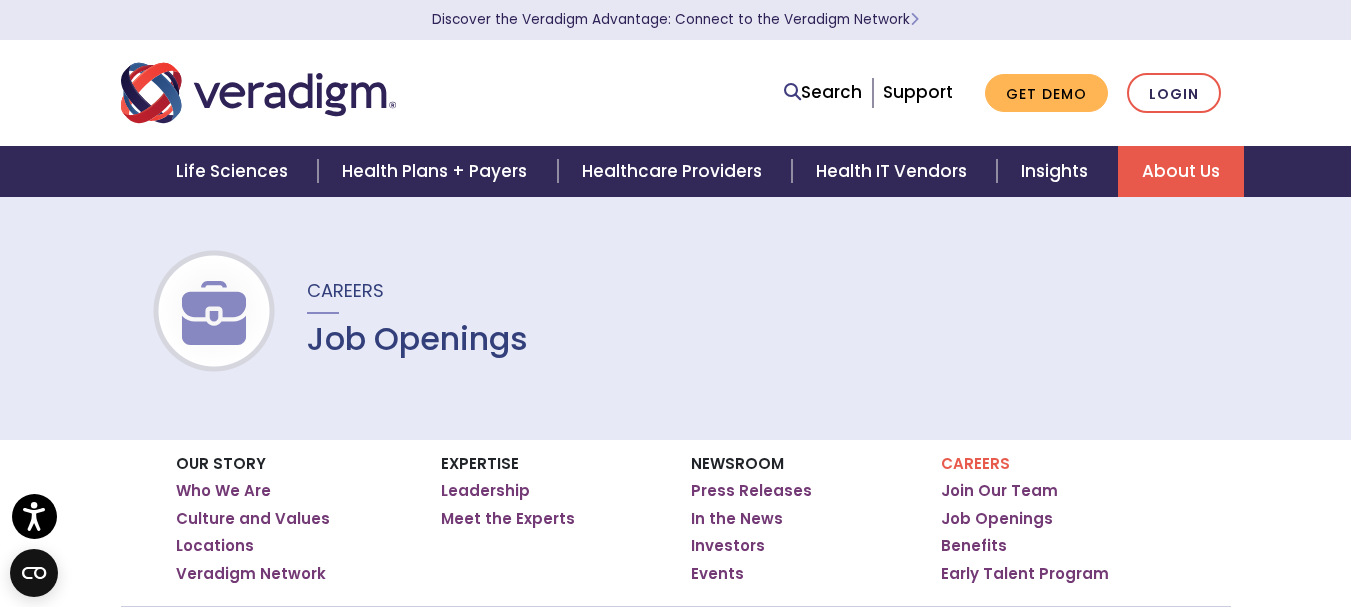 click on "Careers
Job Openings" at bounding box center [675, 318] 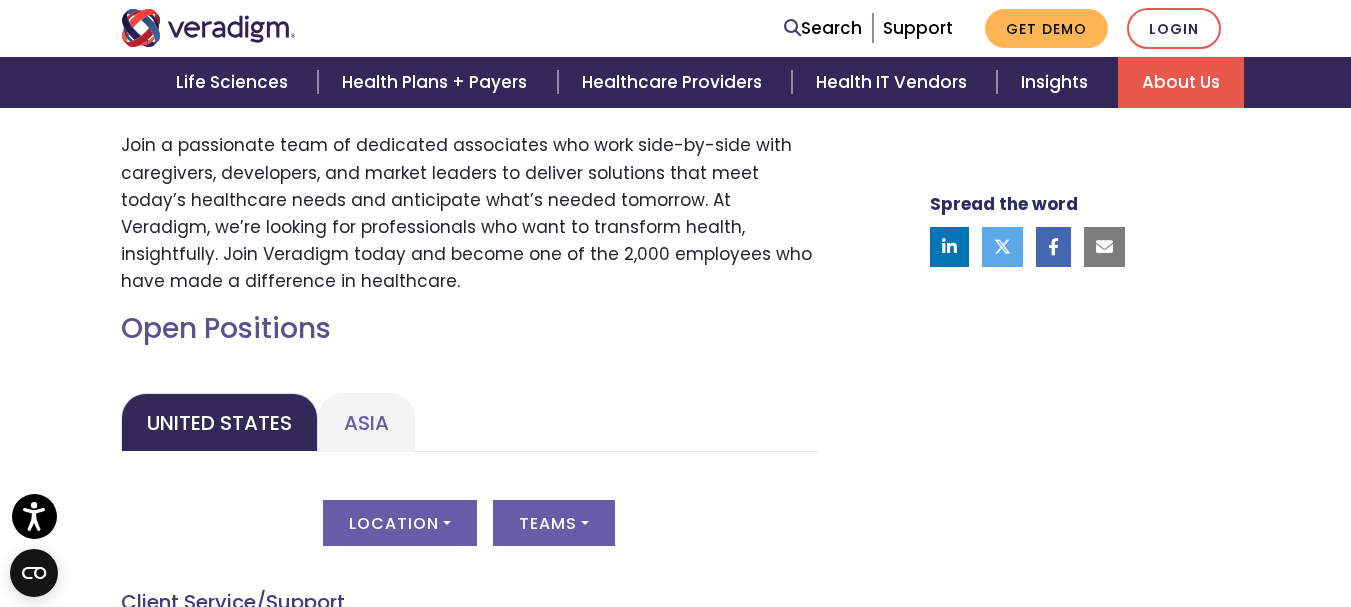 scroll, scrollTop: 900, scrollLeft: 0, axis: vertical 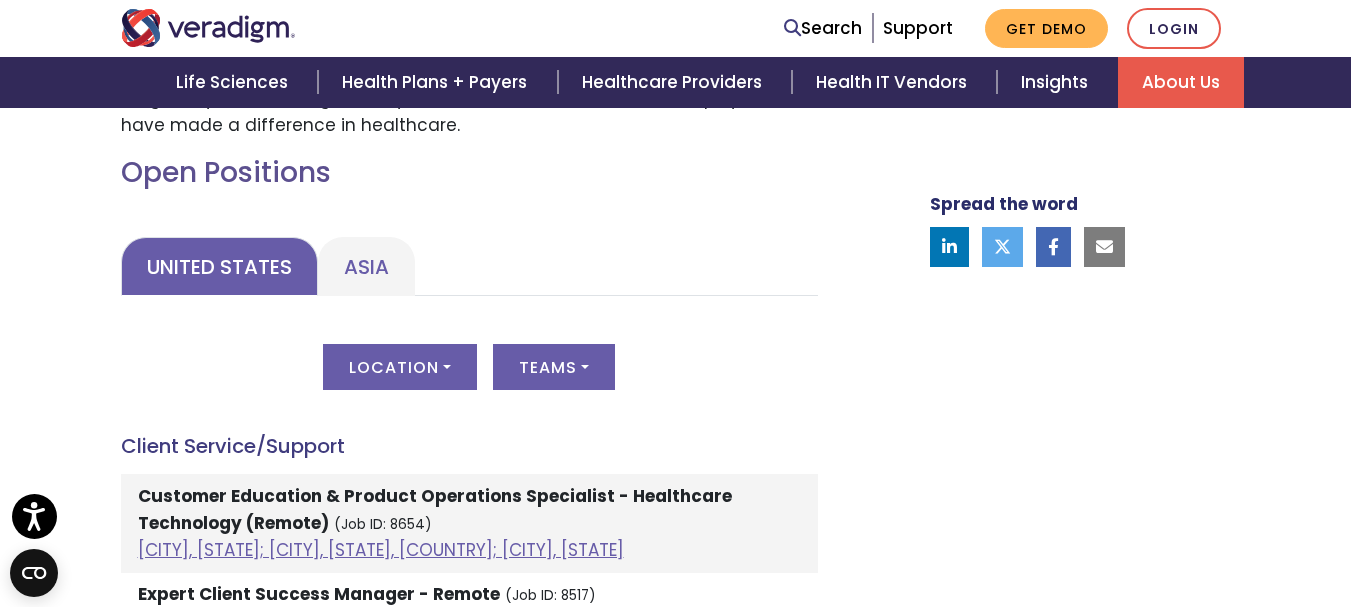 click on "United States" at bounding box center [219, 266] 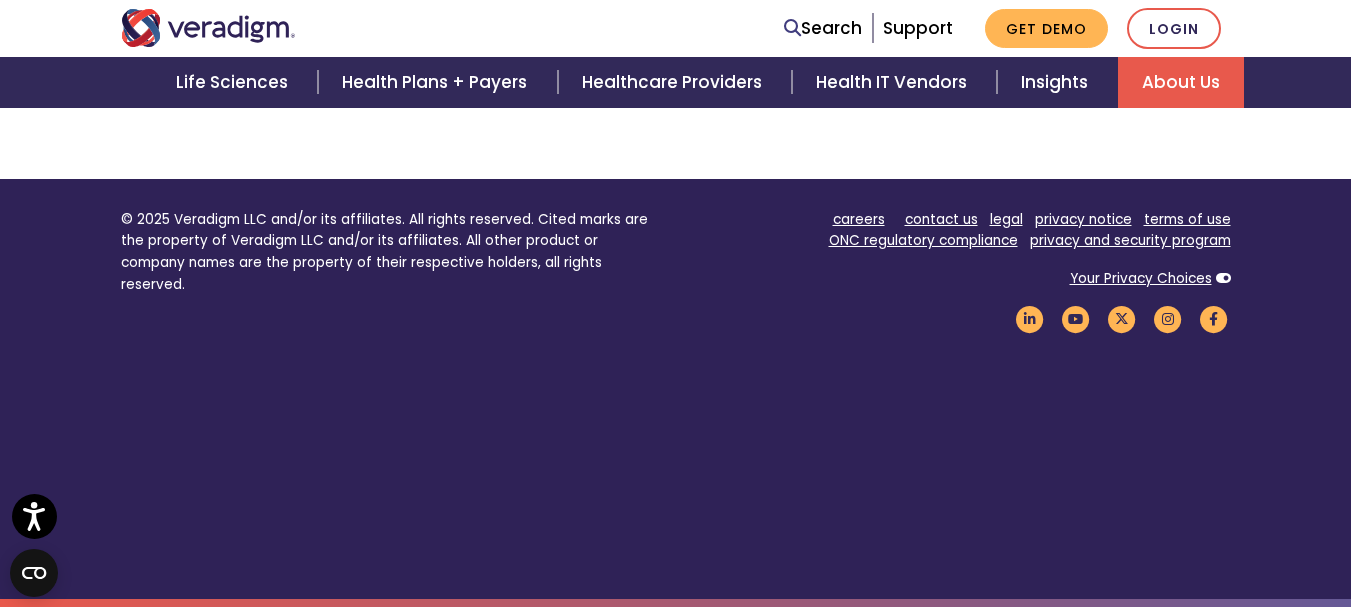 scroll, scrollTop: 3412, scrollLeft: 0, axis: vertical 